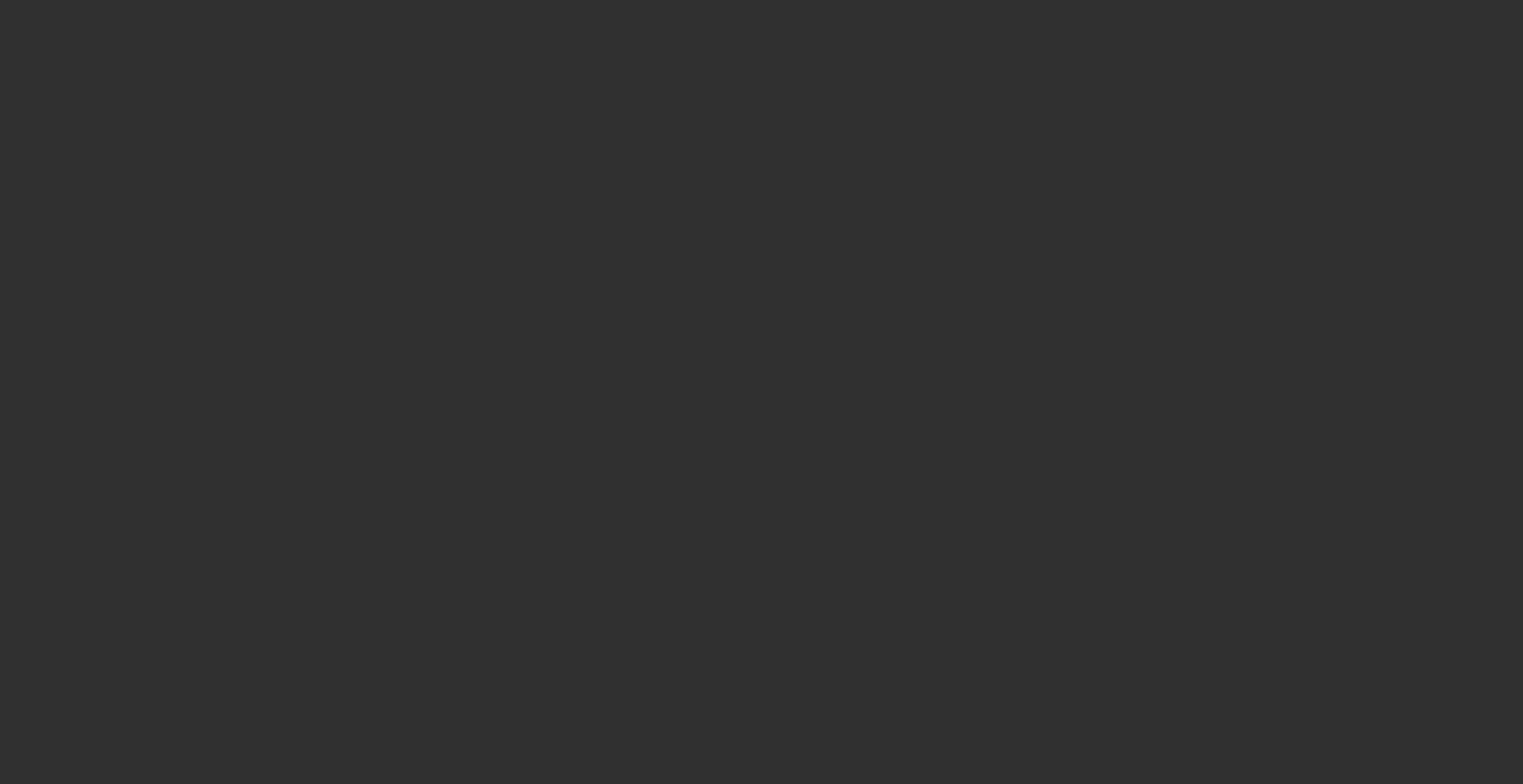 scroll, scrollTop: 0, scrollLeft: 0, axis: both 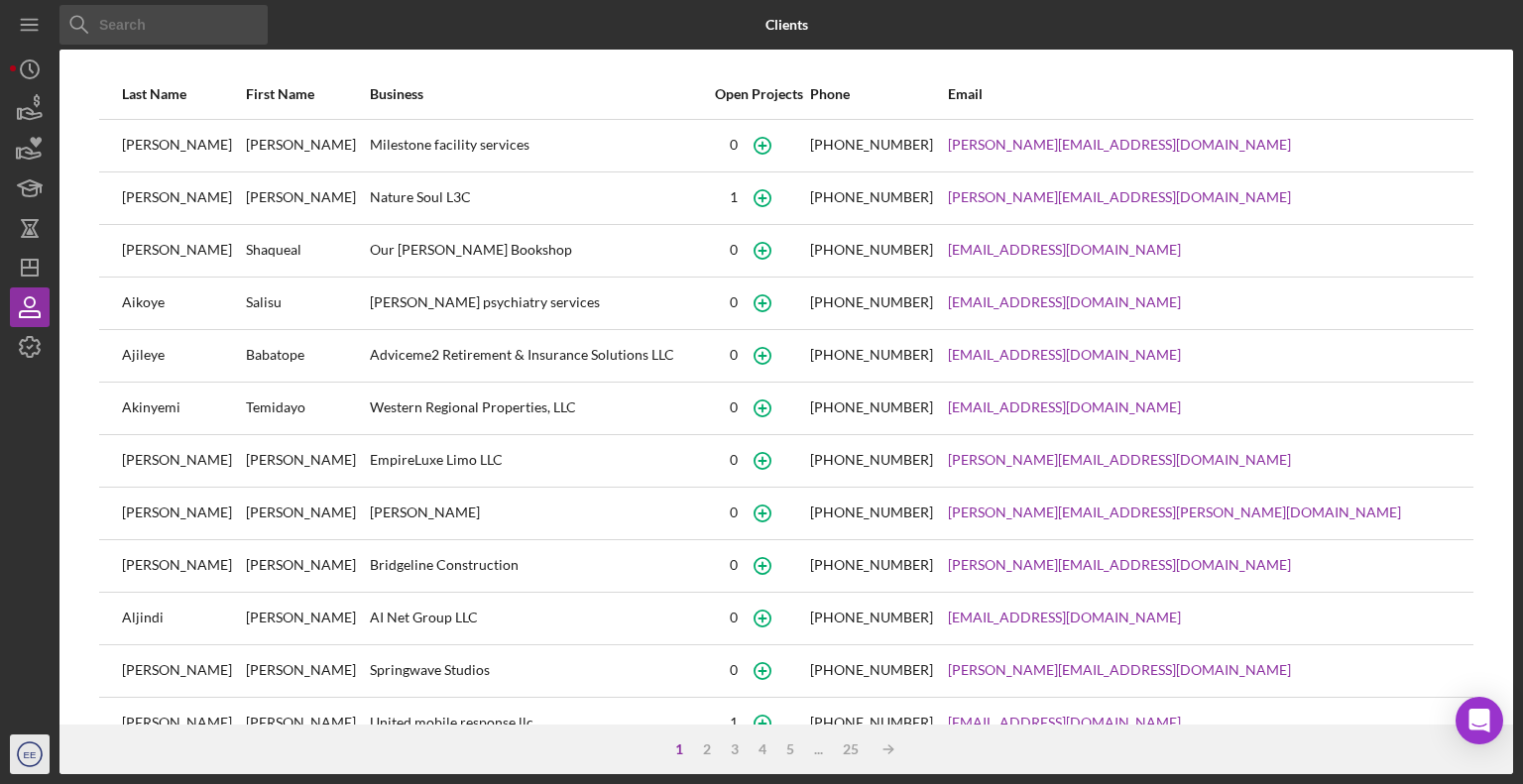 click on "Icon/User Photo EE" 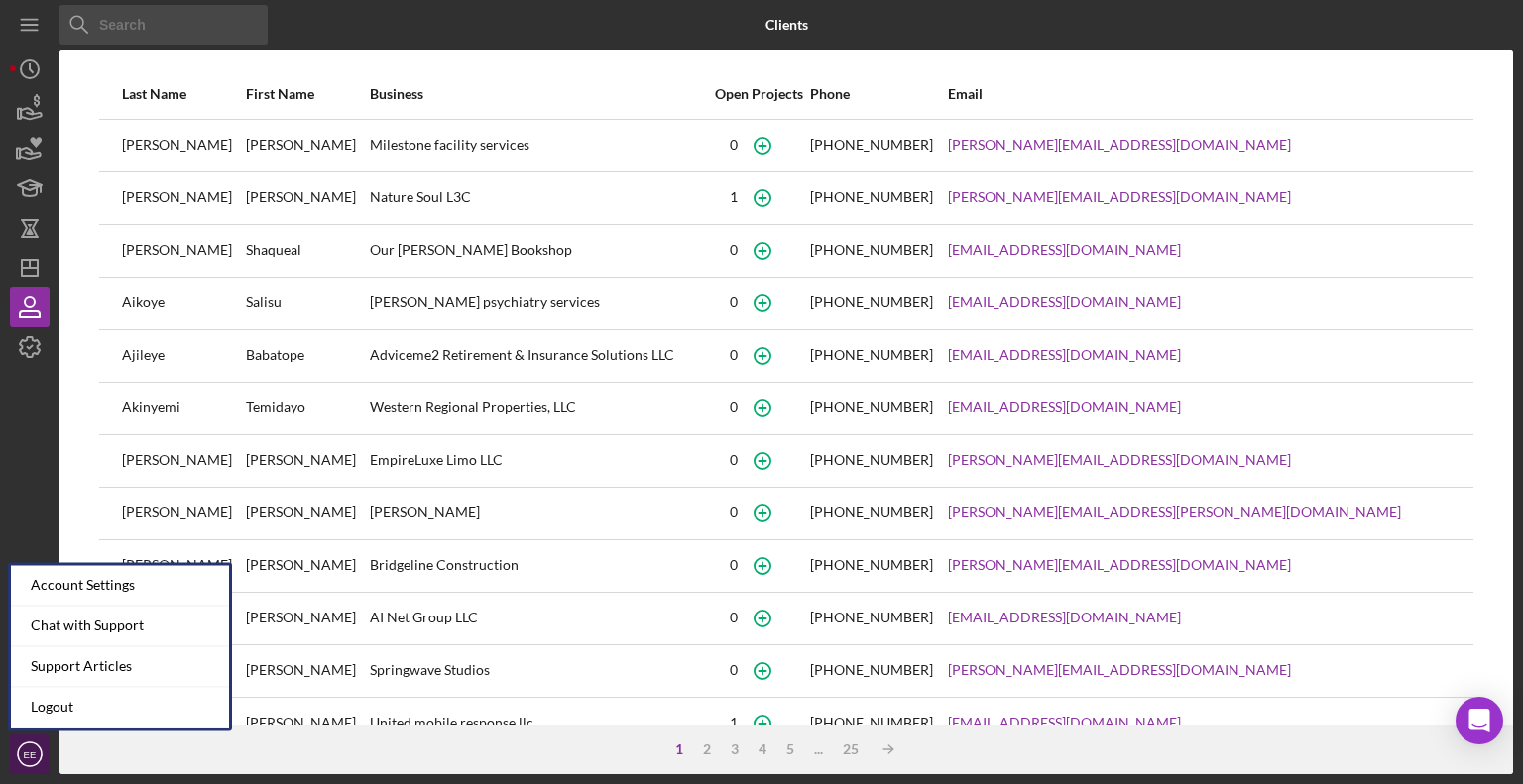 click on "Icon/User Photo EE" 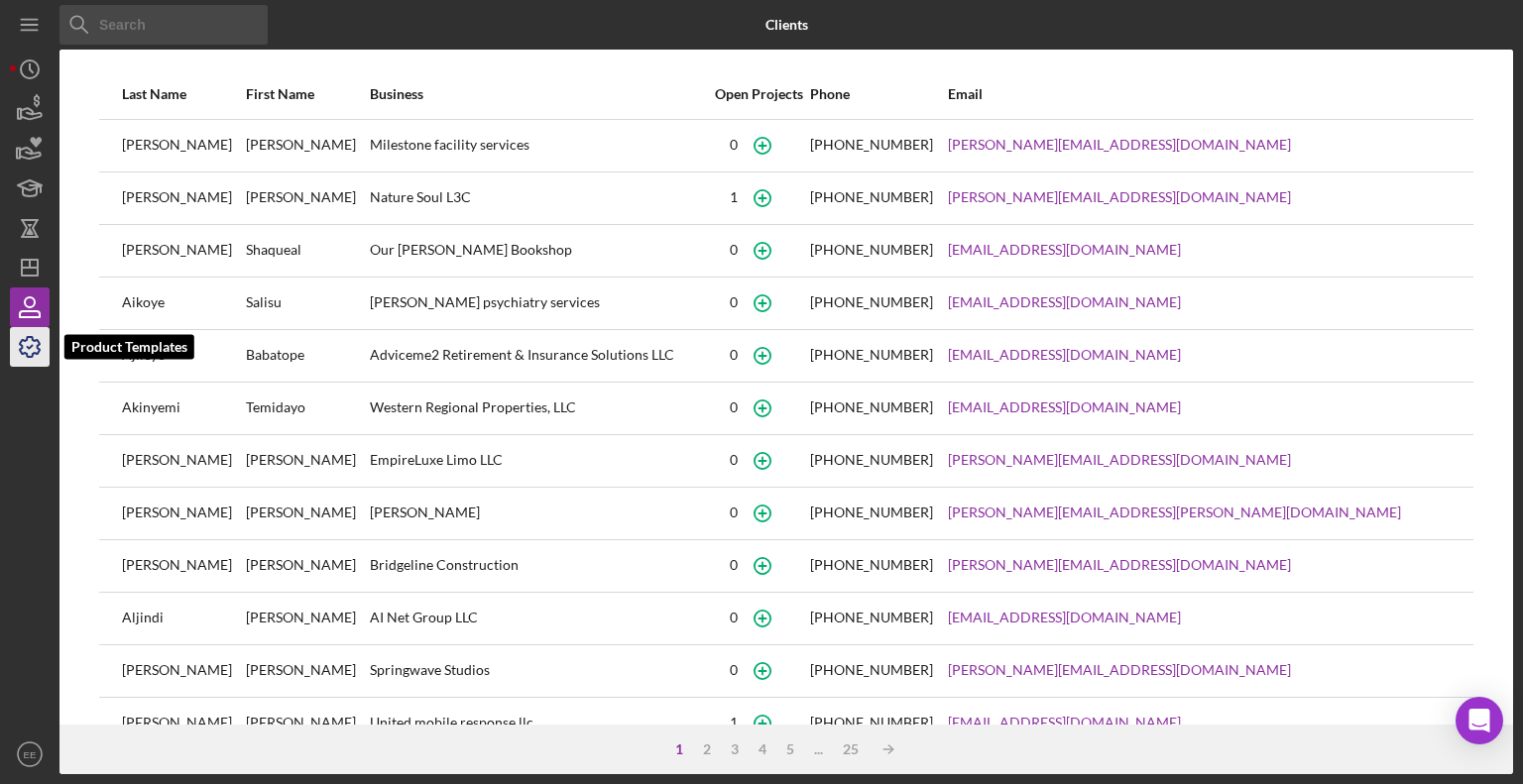 click 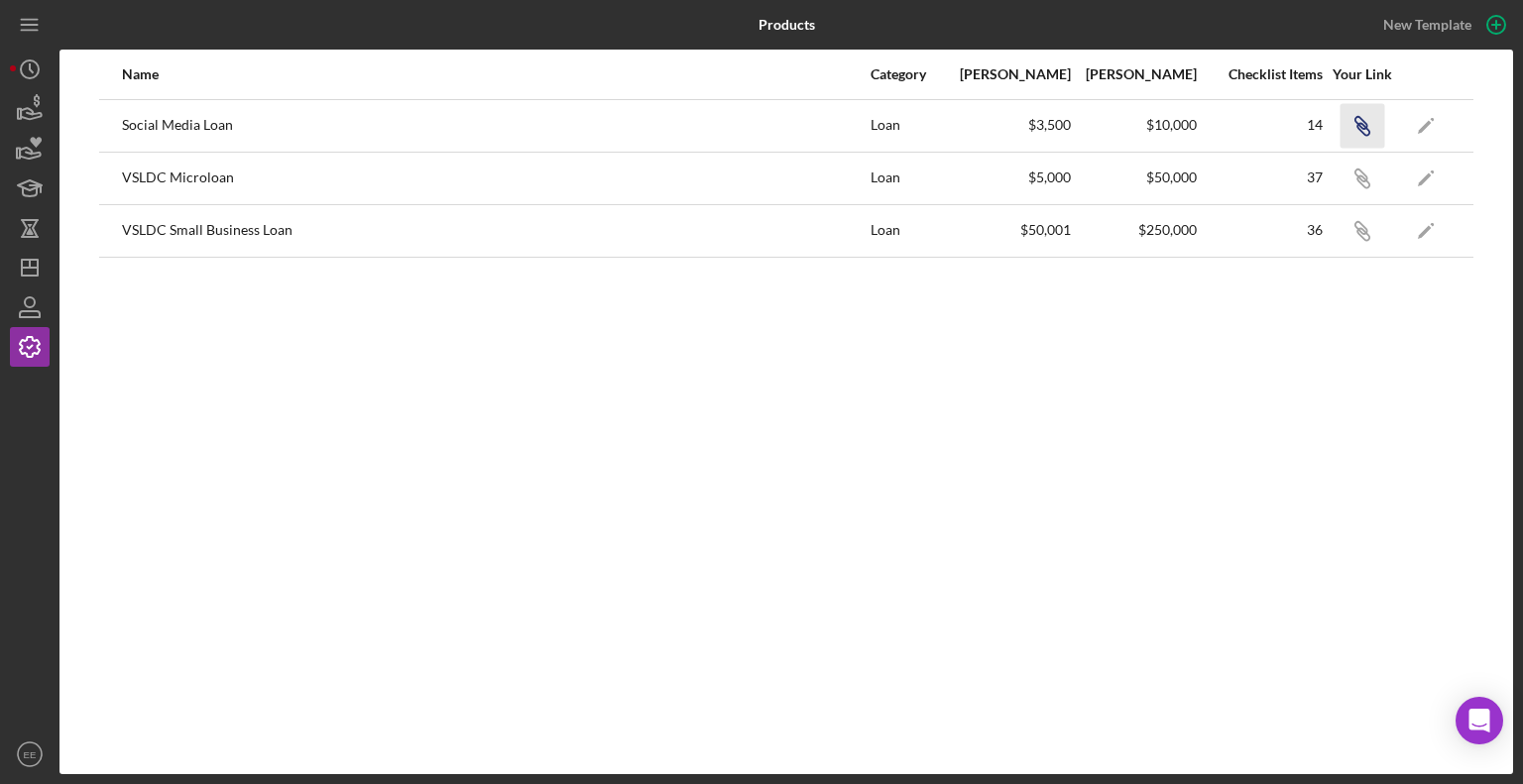 click 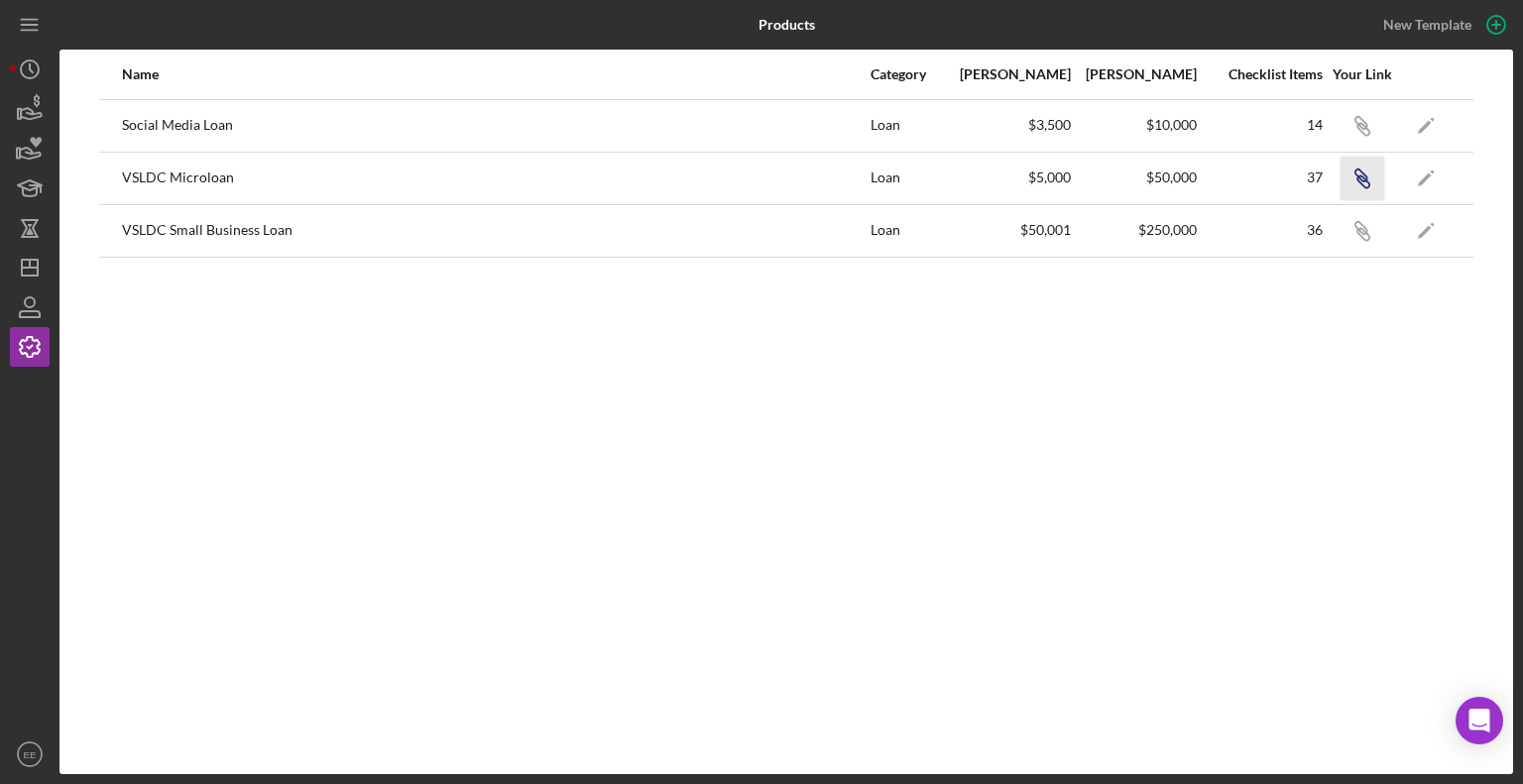 click on "Icon/Link" 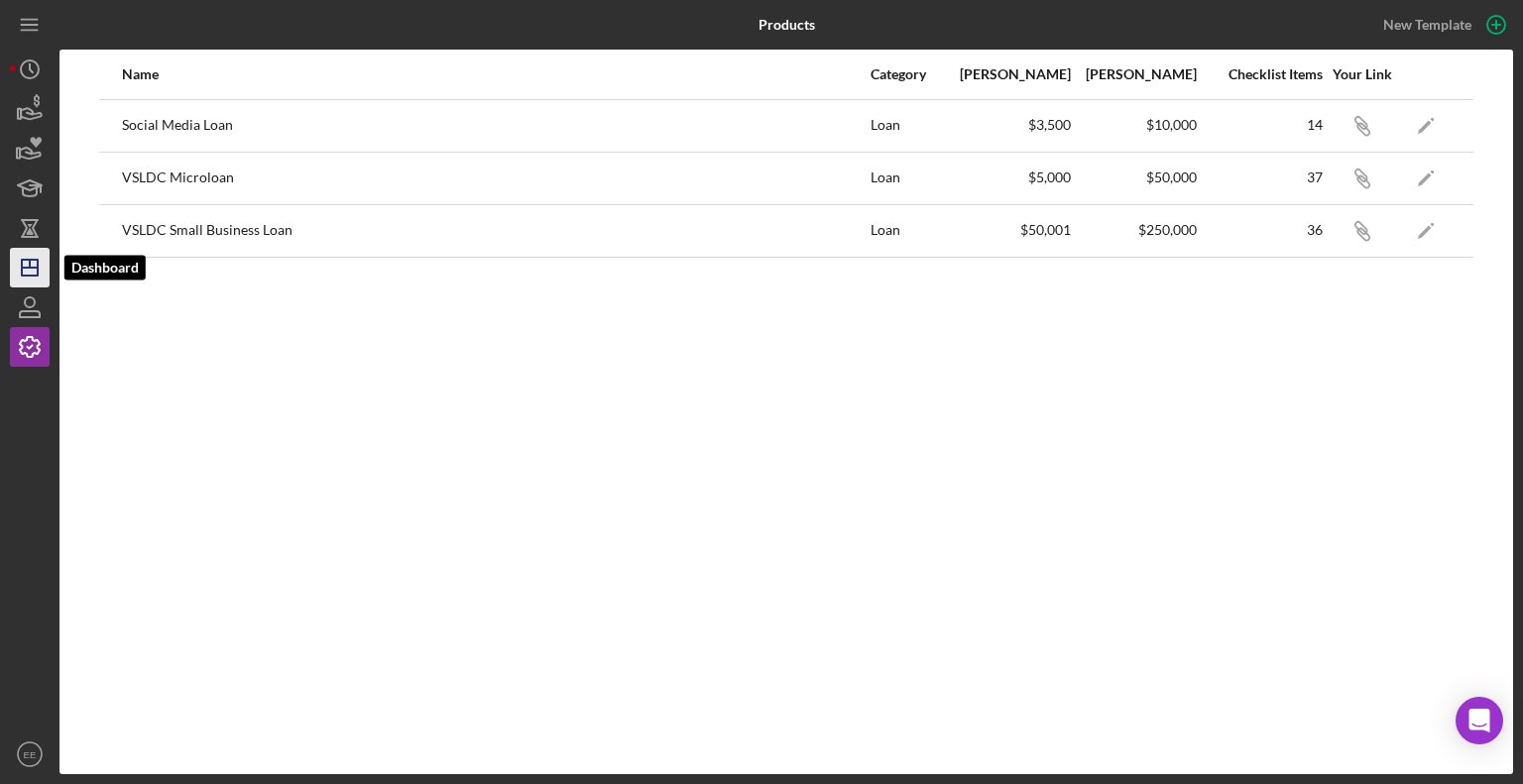click on "Icon/Dashboard" 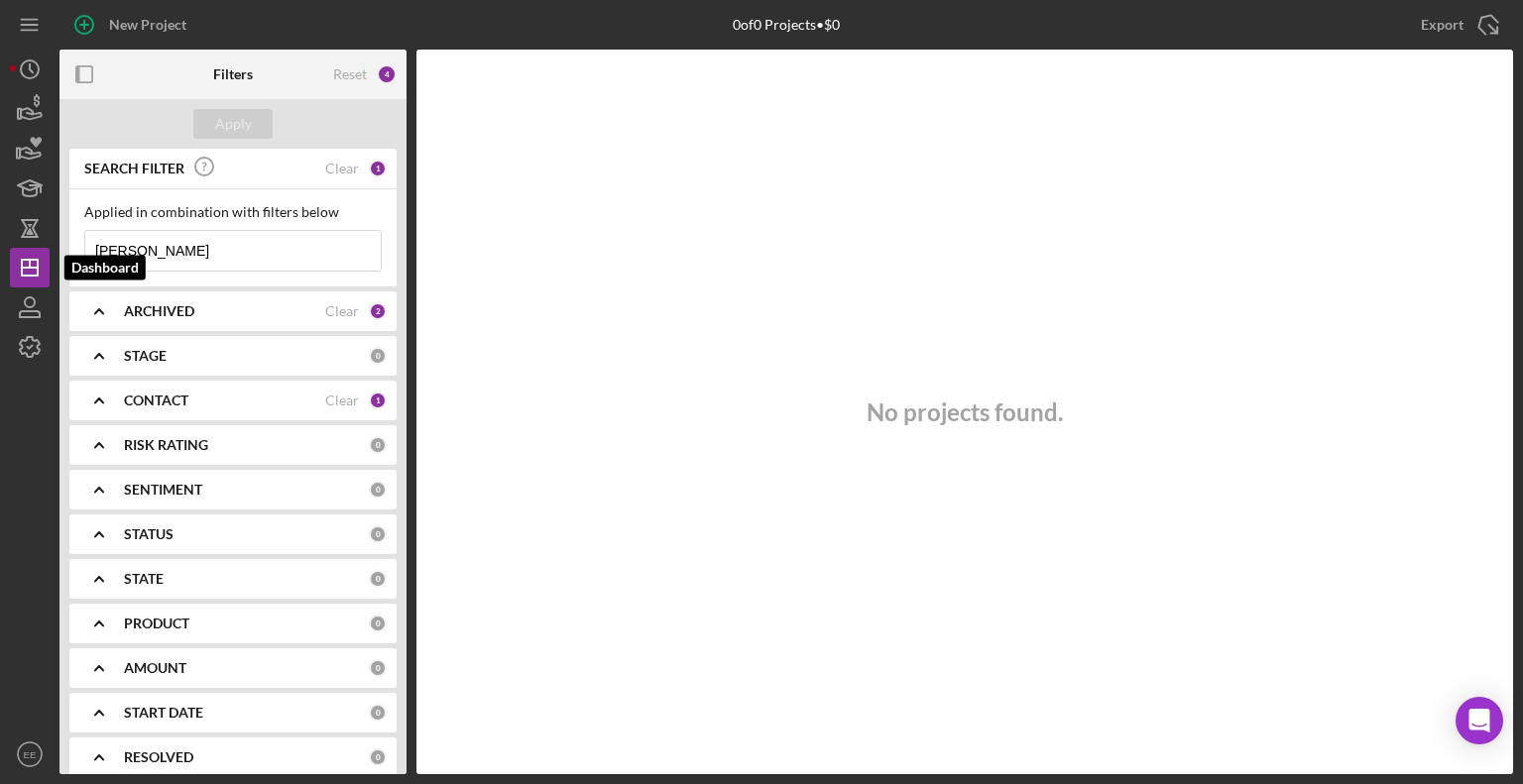 type 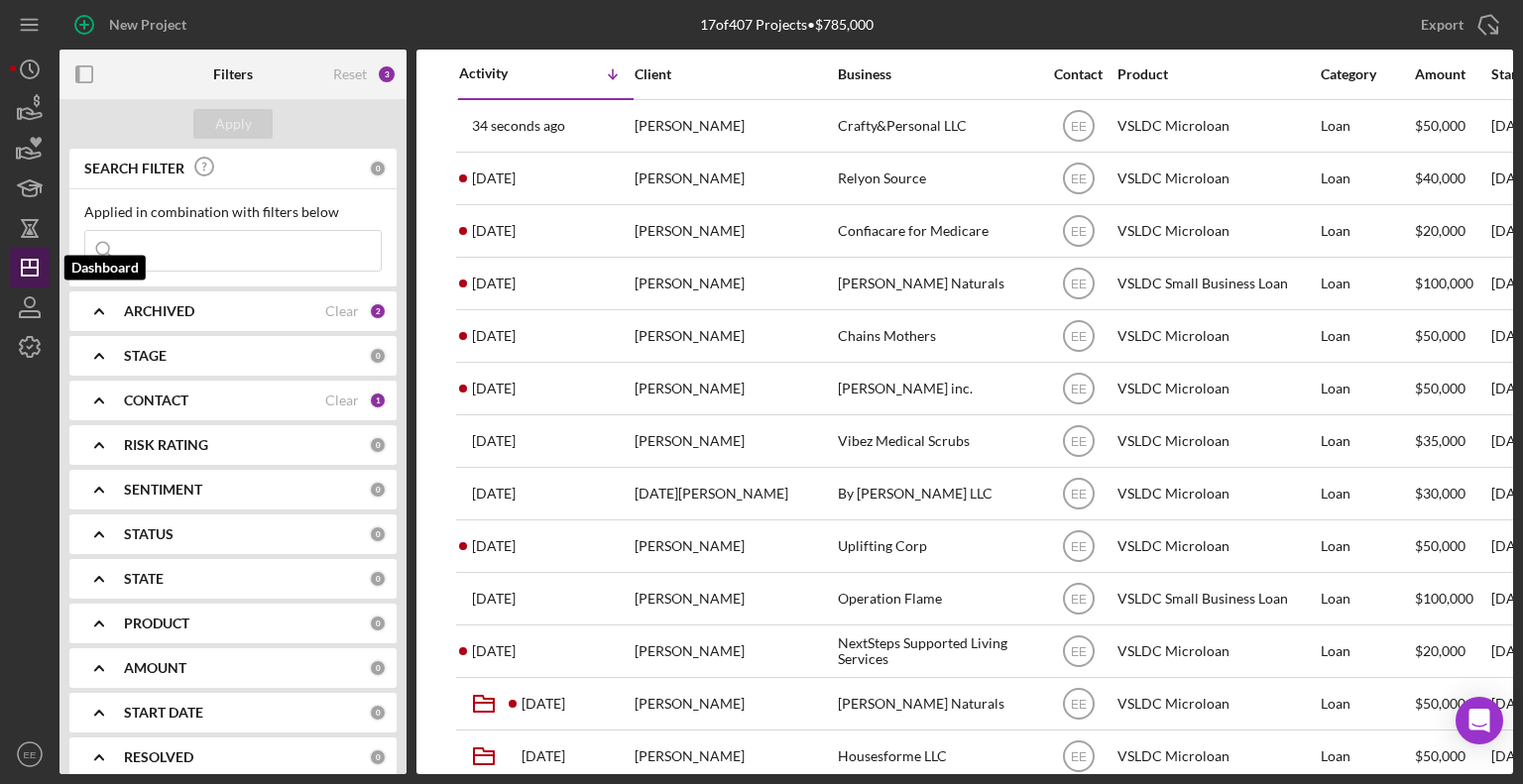 click on "Icon/Dashboard" 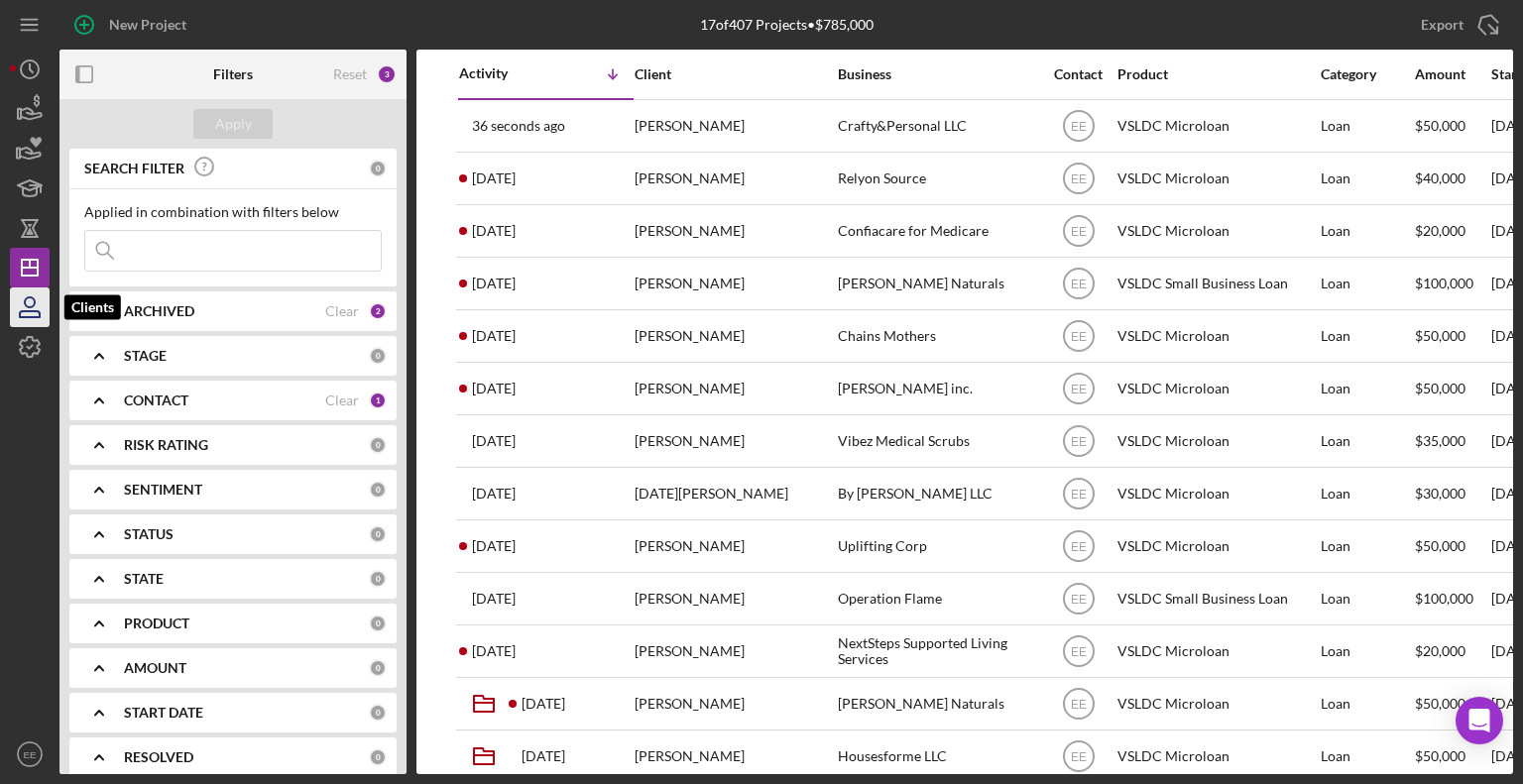 click 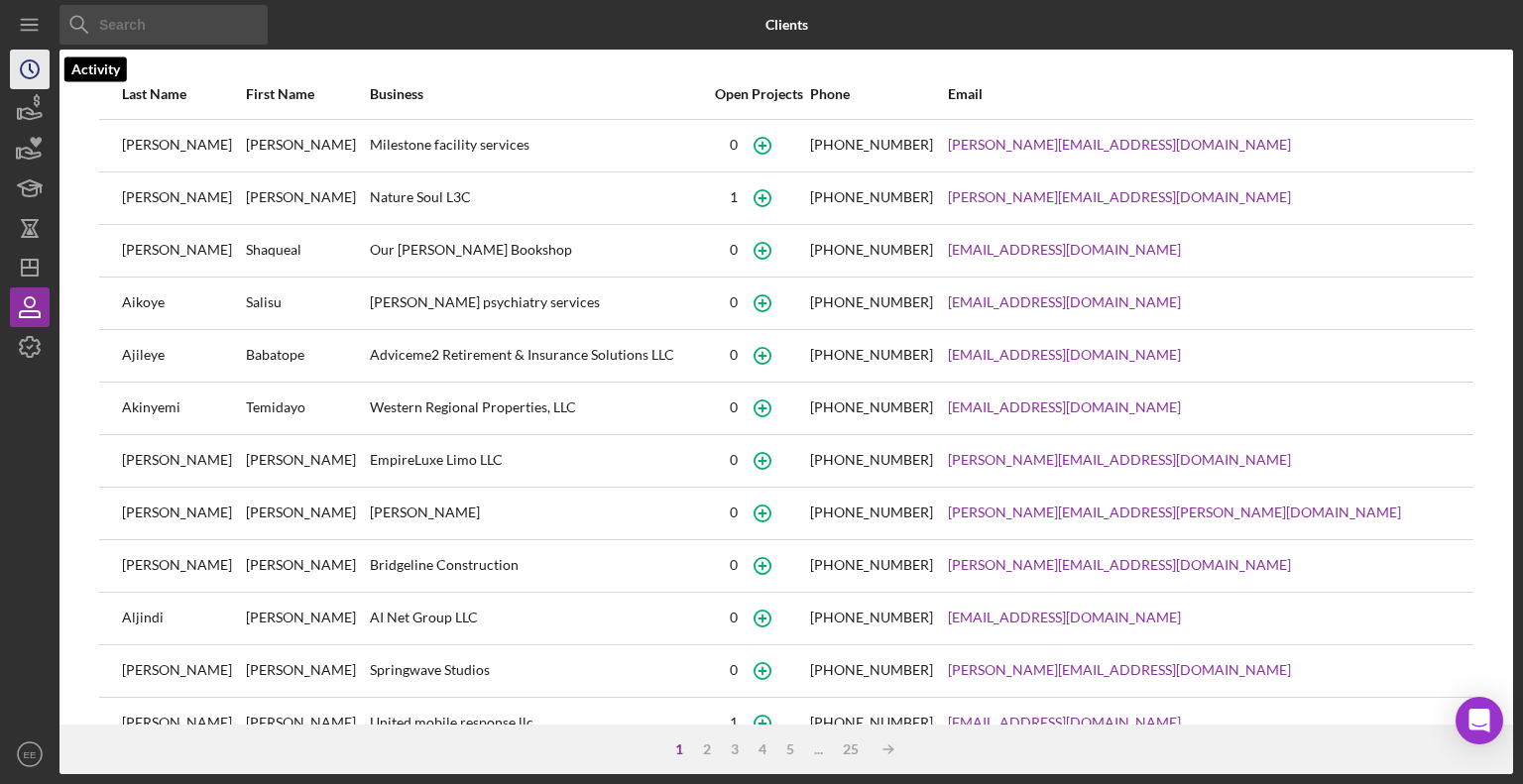 click 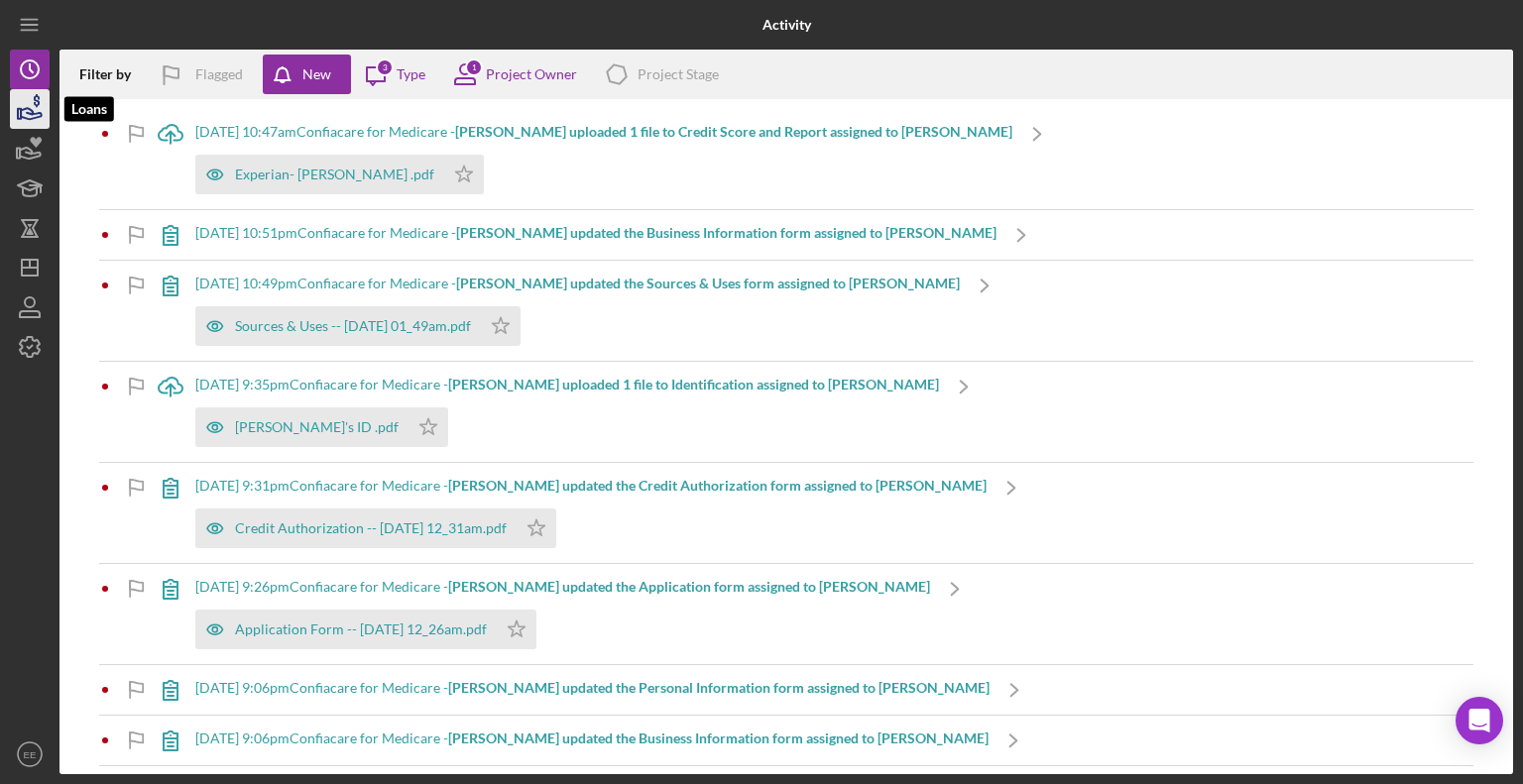 click 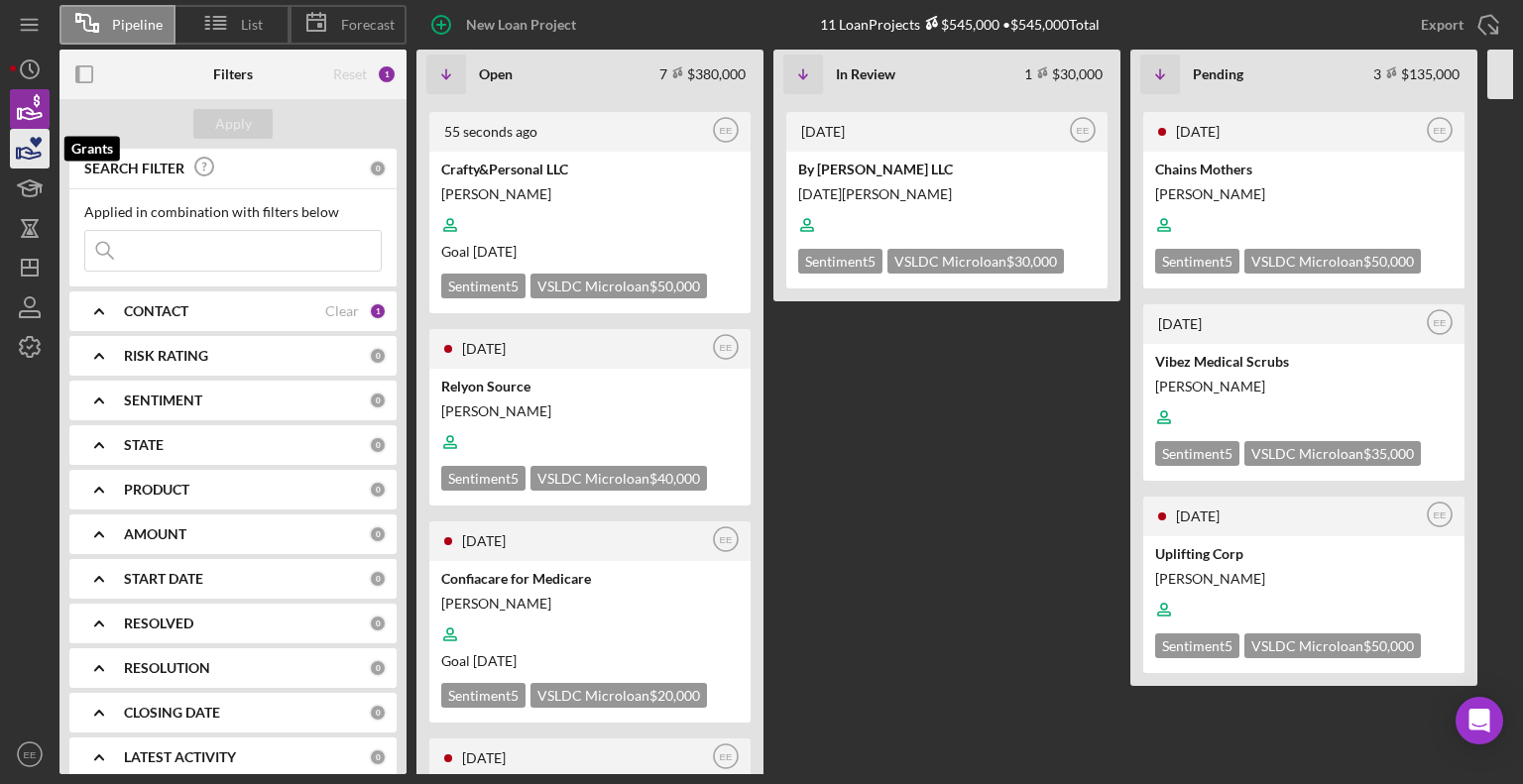 click 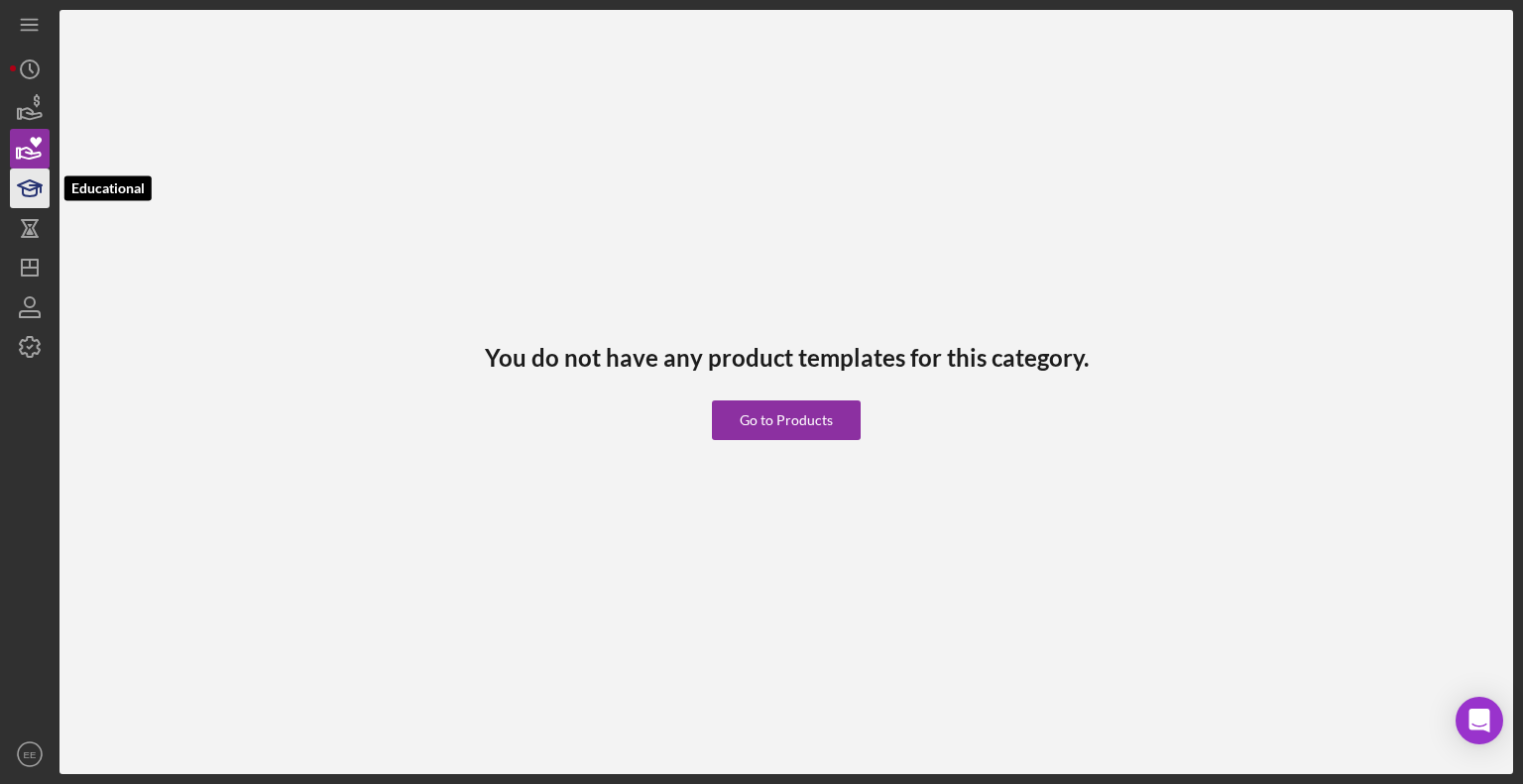 click 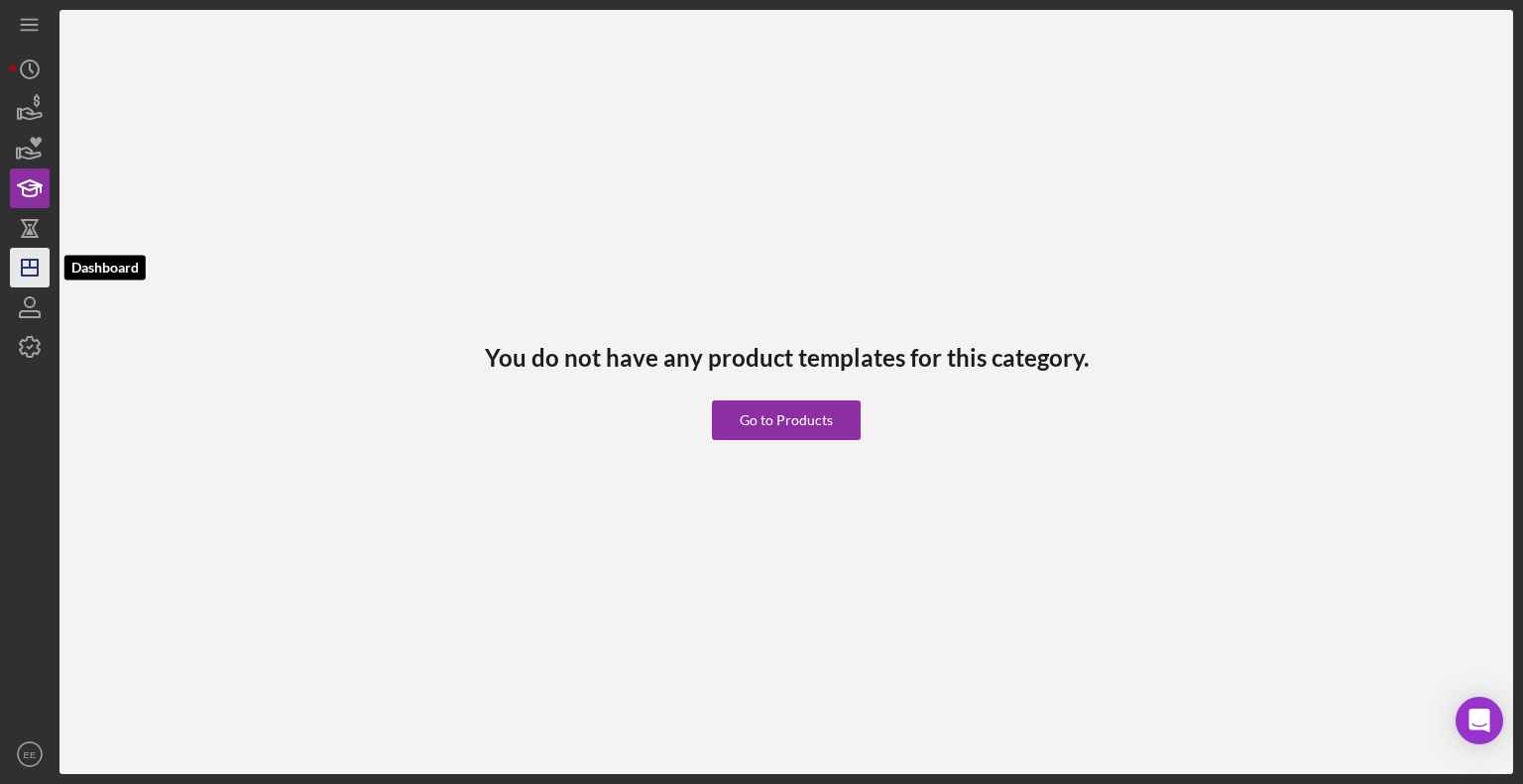 click on "Icon/Dashboard" 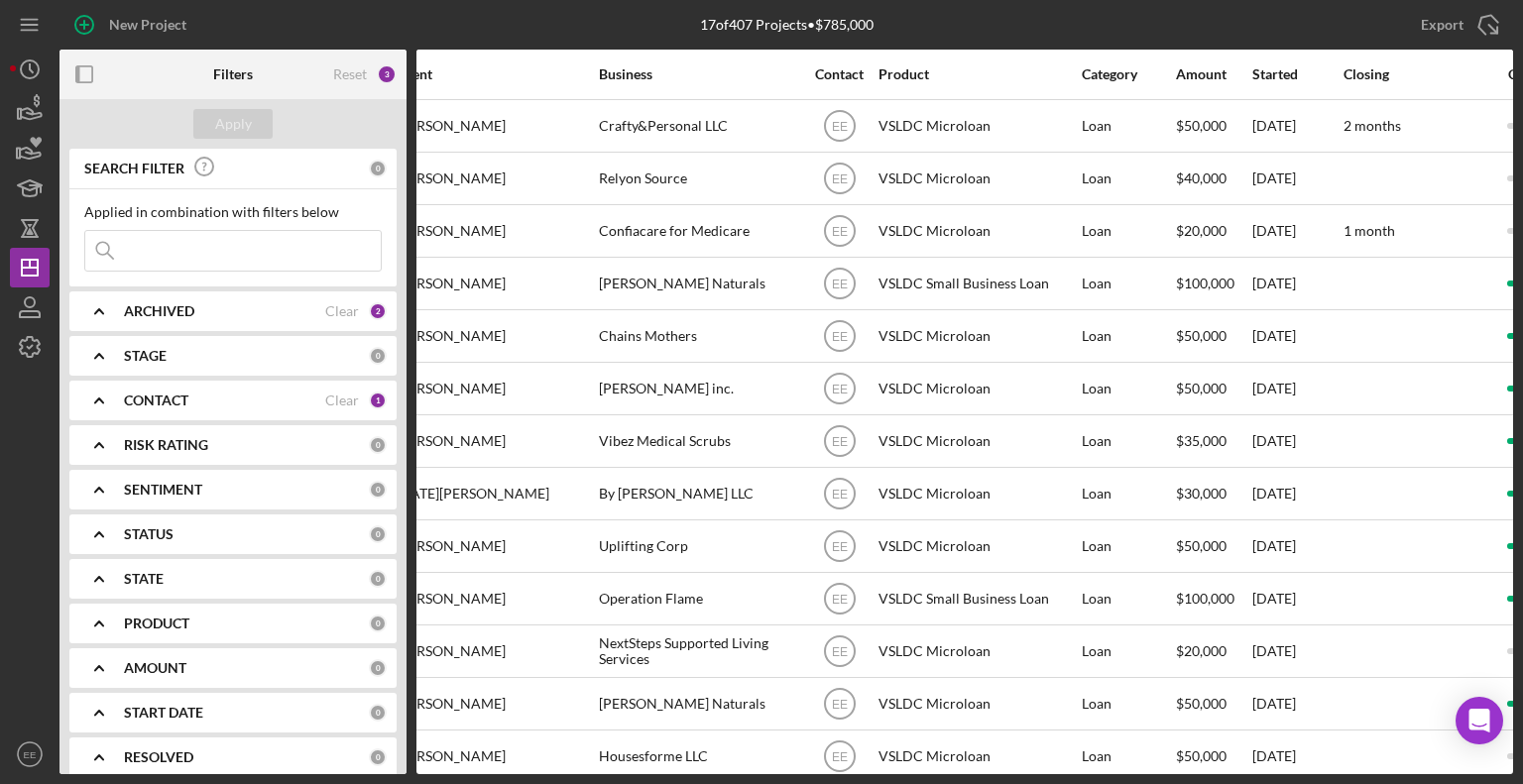scroll, scrollTop: 0, scrollLeft: 254, axis: horizontal 